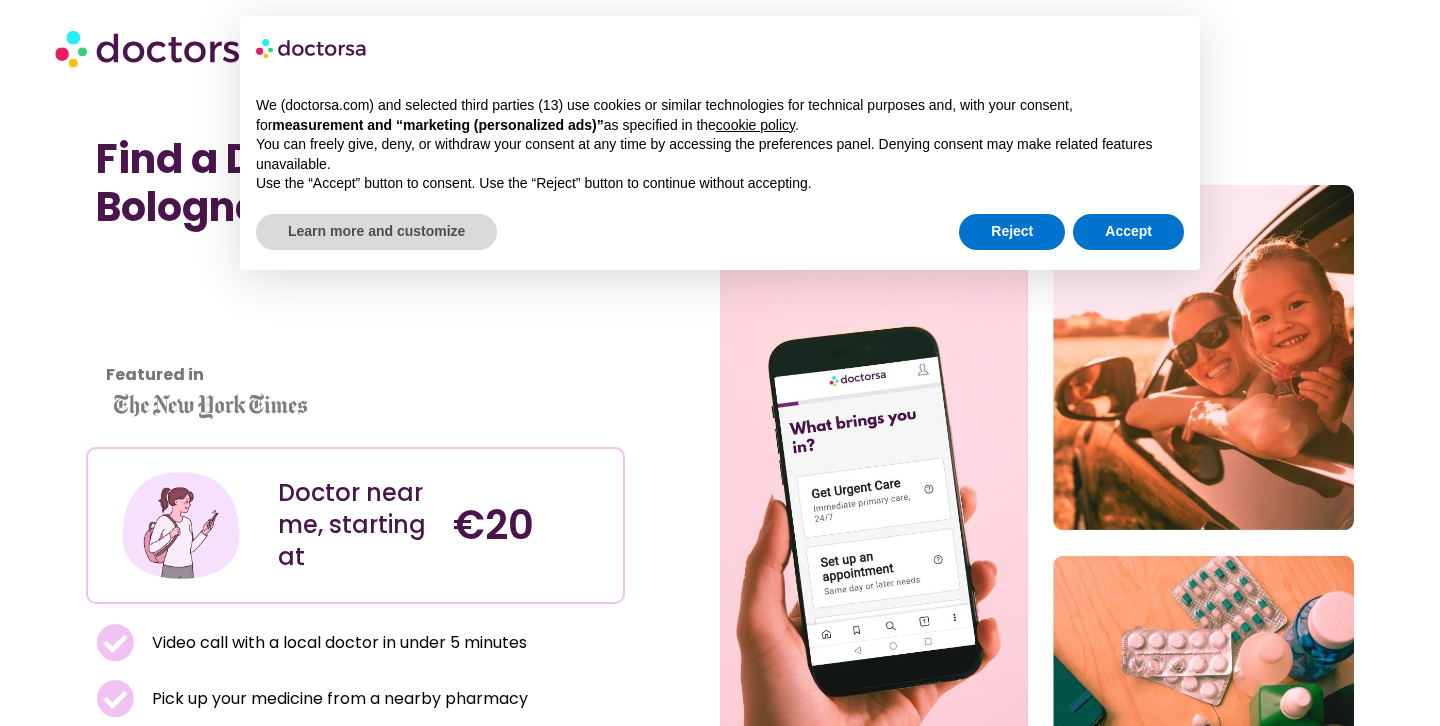 scroll, scrollTop: 0, scrollLeft: 0, axis: both 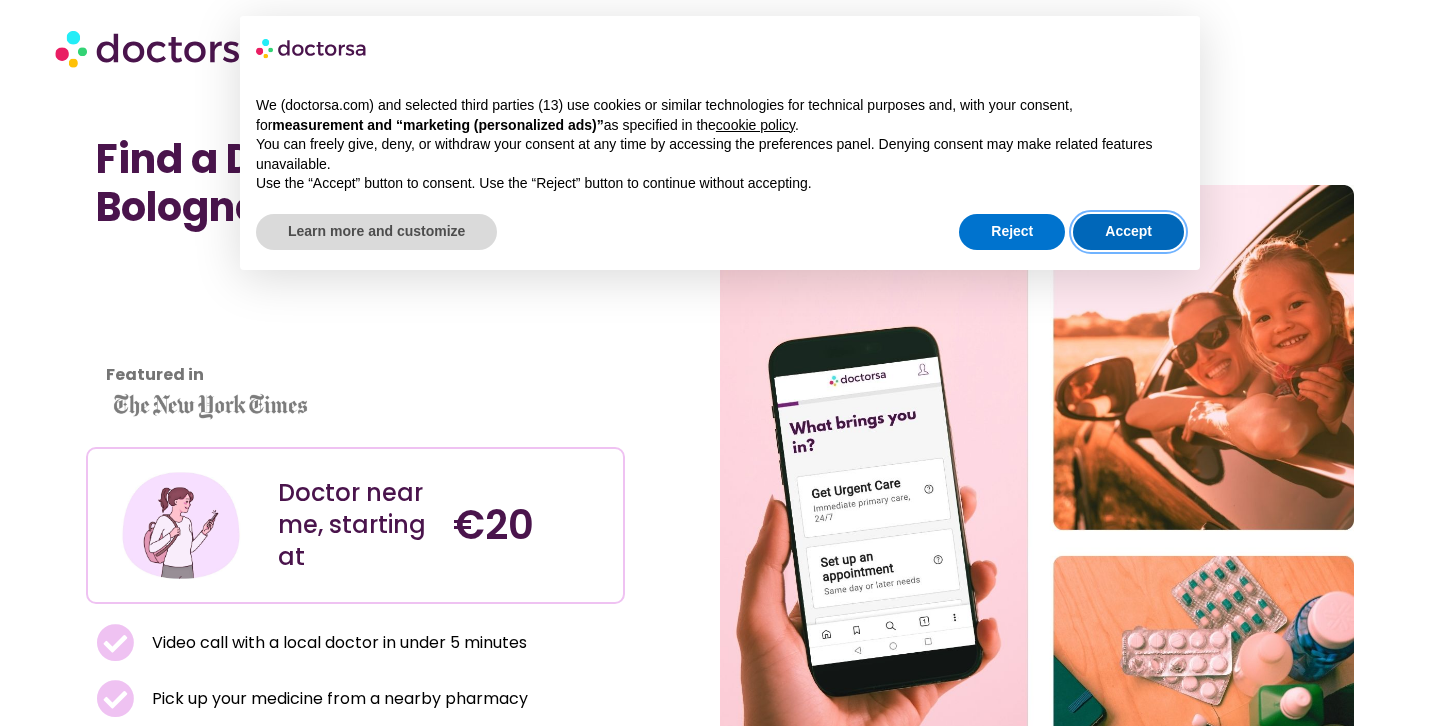 click on "Accept" at bounding box center [1128, 232] 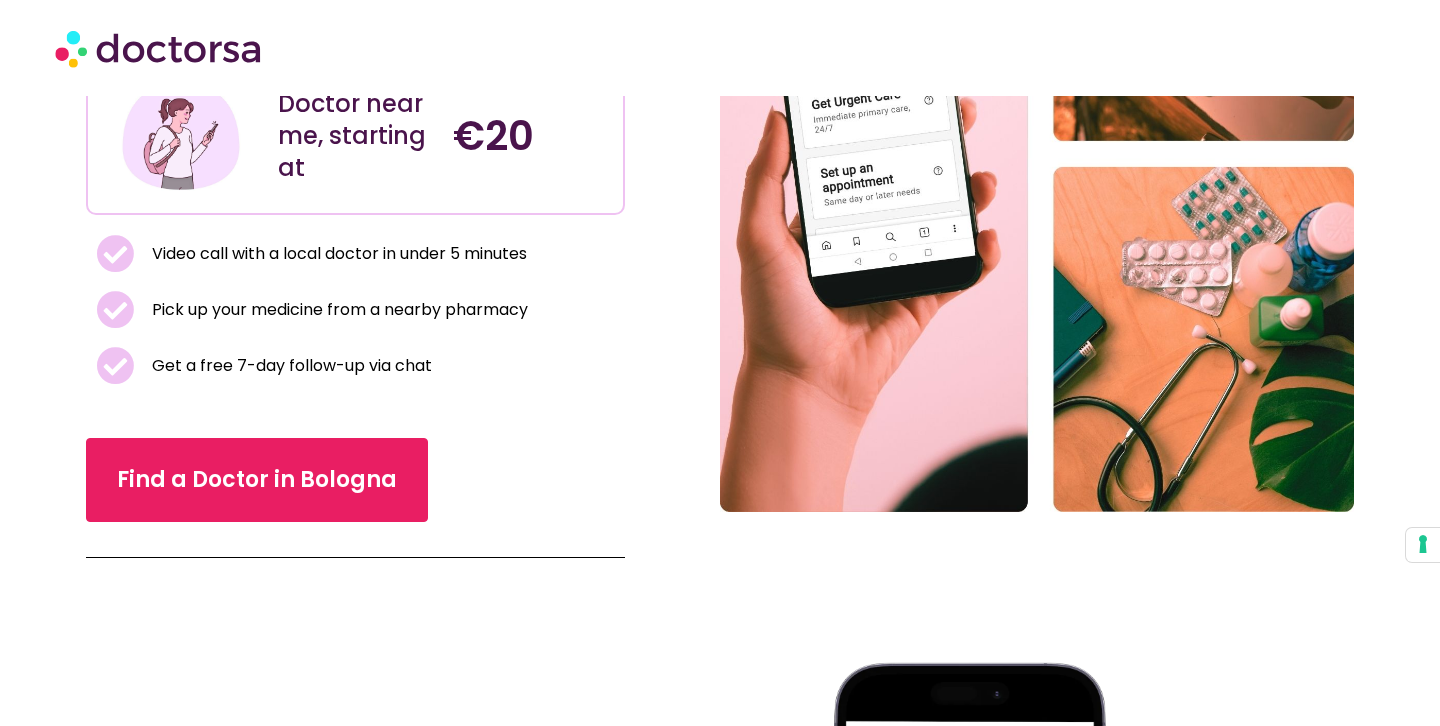 scroll, scrollTop: 412, scrollLeft: 0, axis: vertical 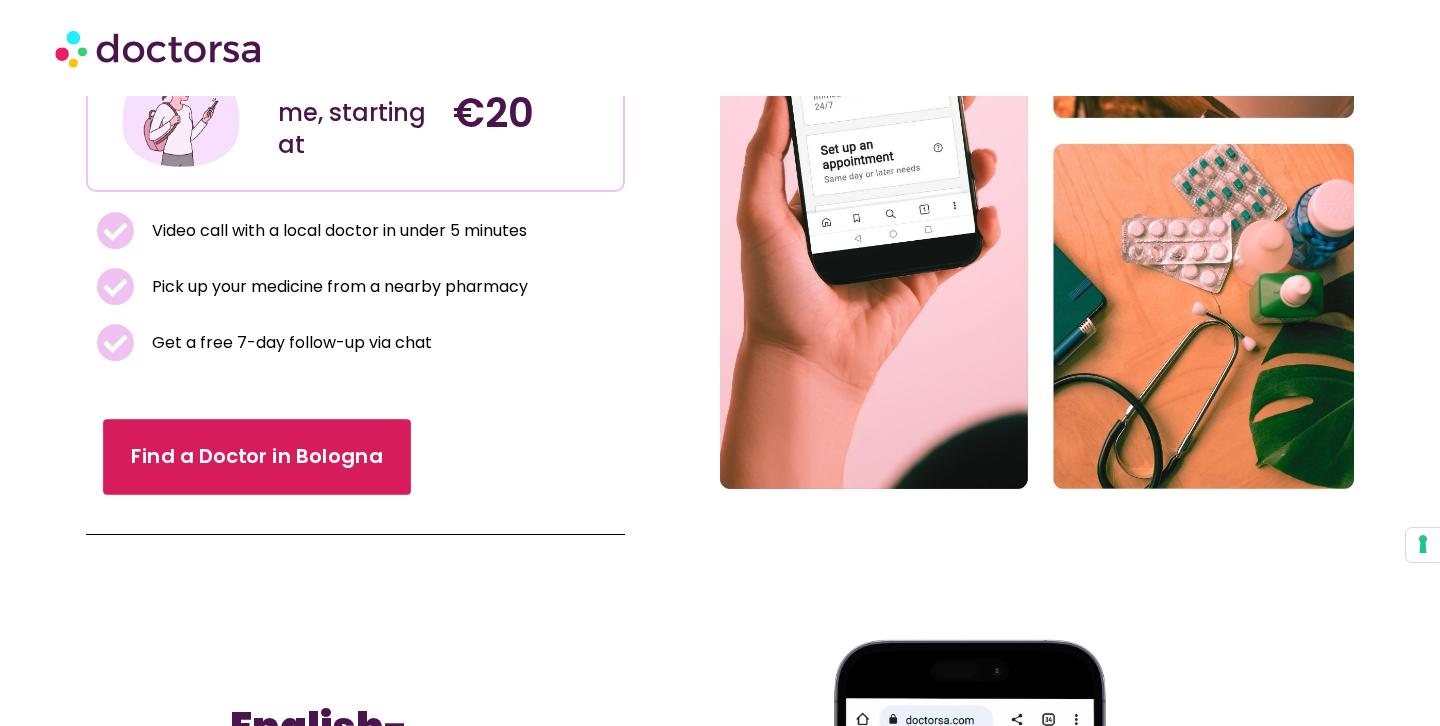 click on "Find a Doctor in Bologna" at bounding box center [257, 456] 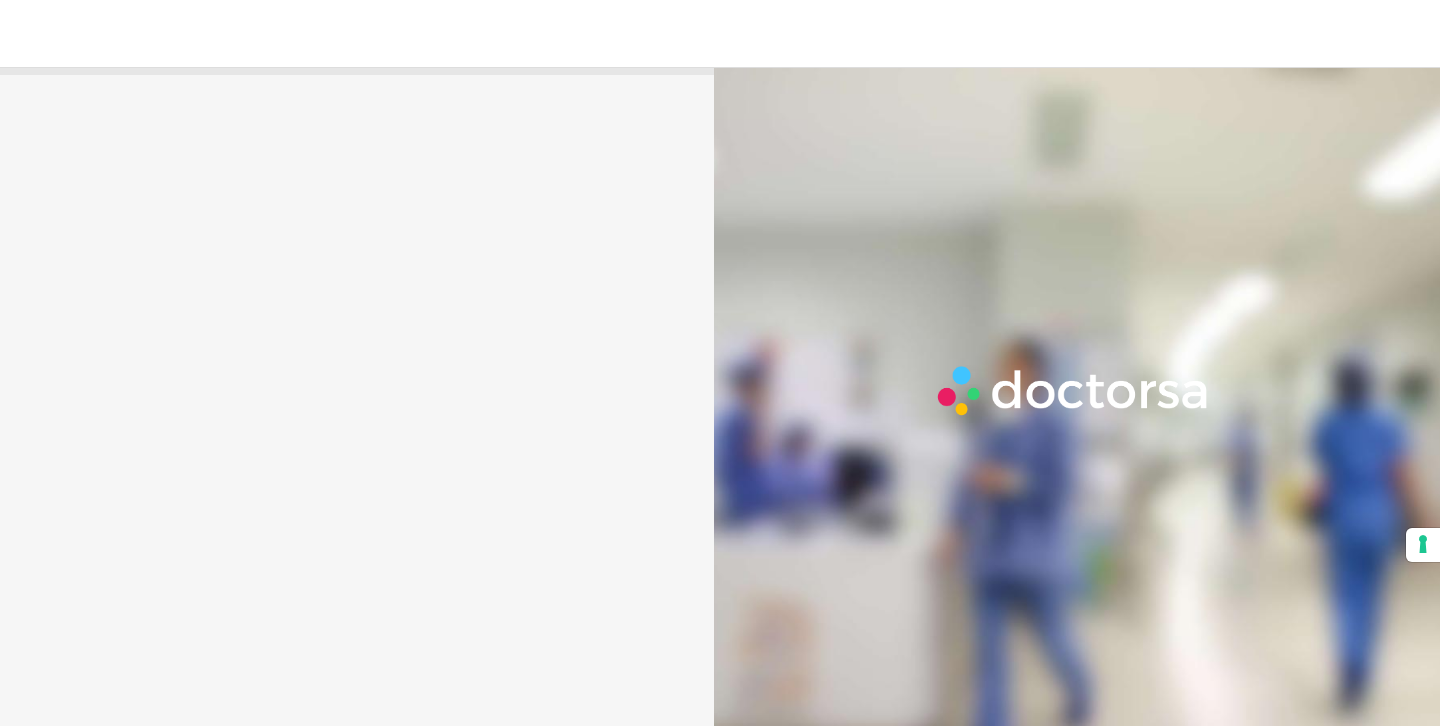 scroll, scrollTop: 0, scrollLeft: 0, axis: both 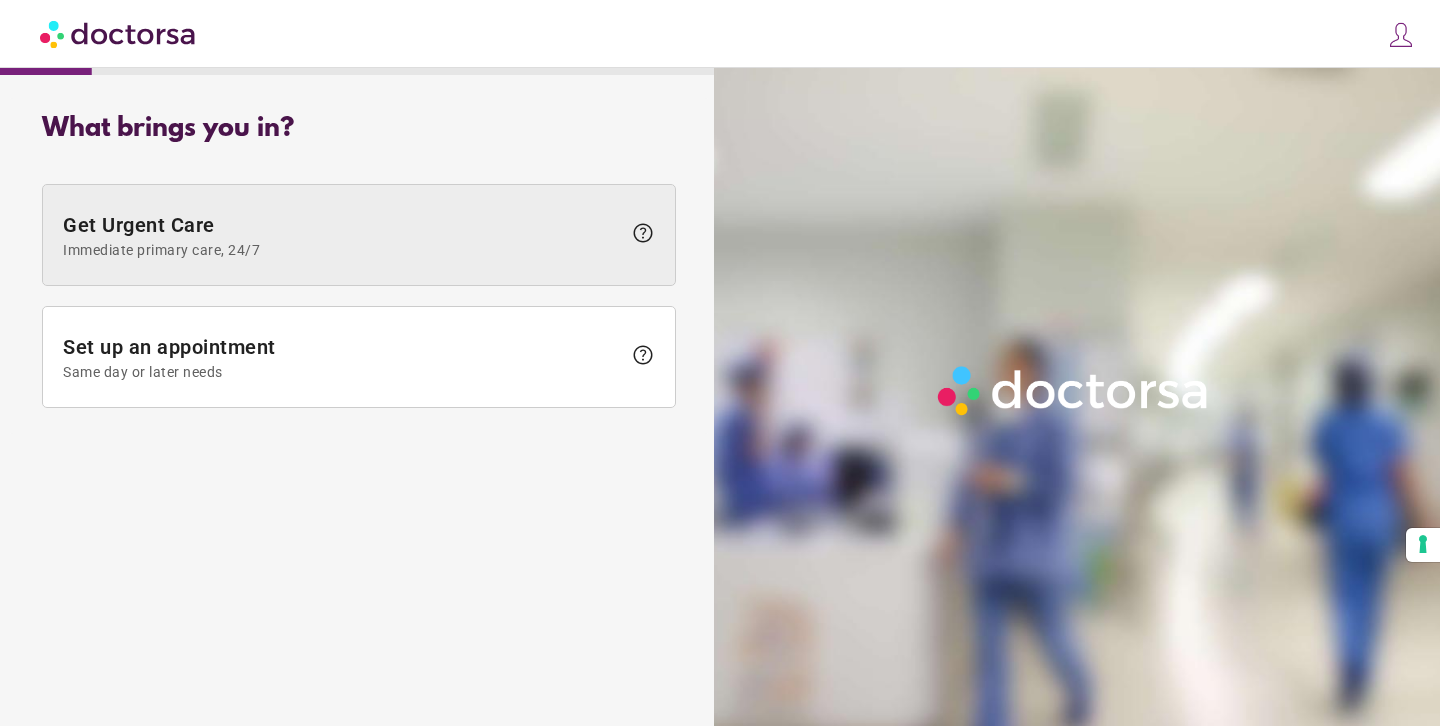 click on "Get Urgent Care
Immediate primary care, 24/7" at bounding box center (342, 235) 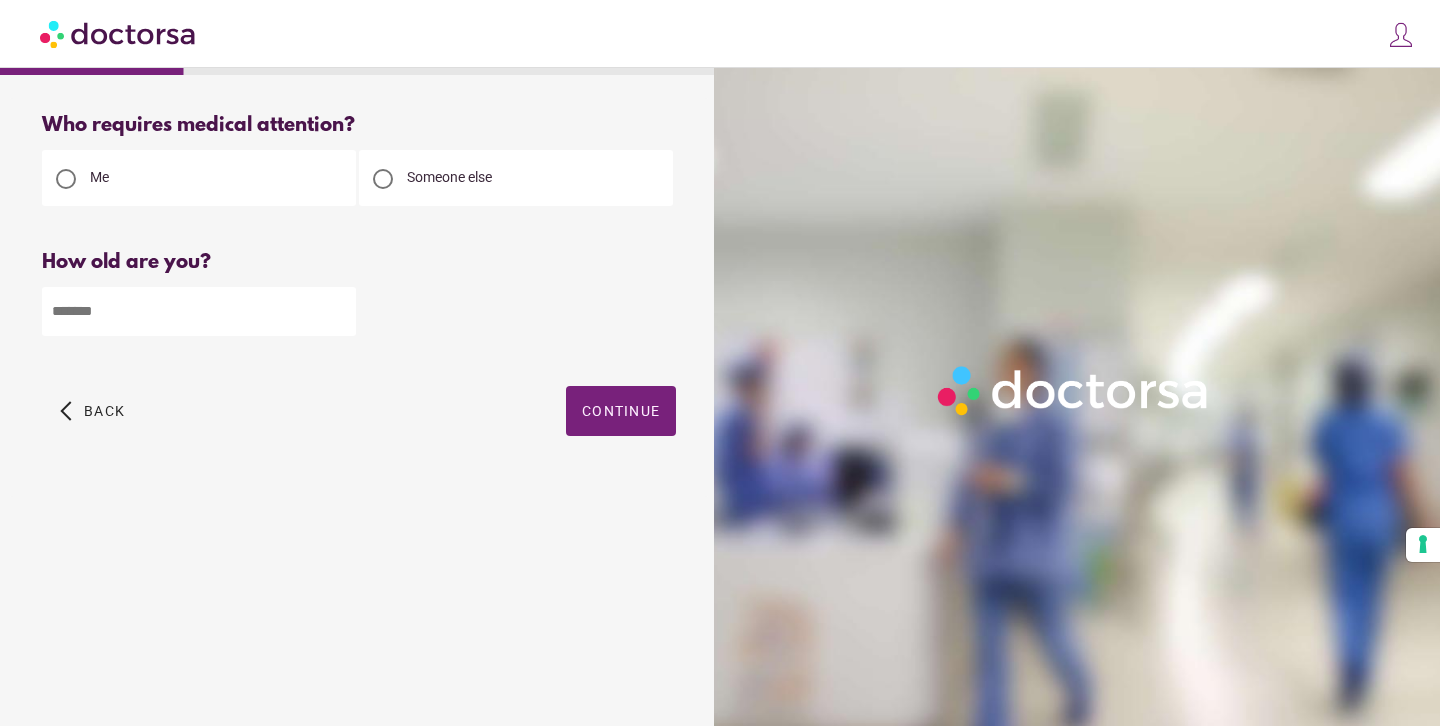 click at bounding box center (199, 311) 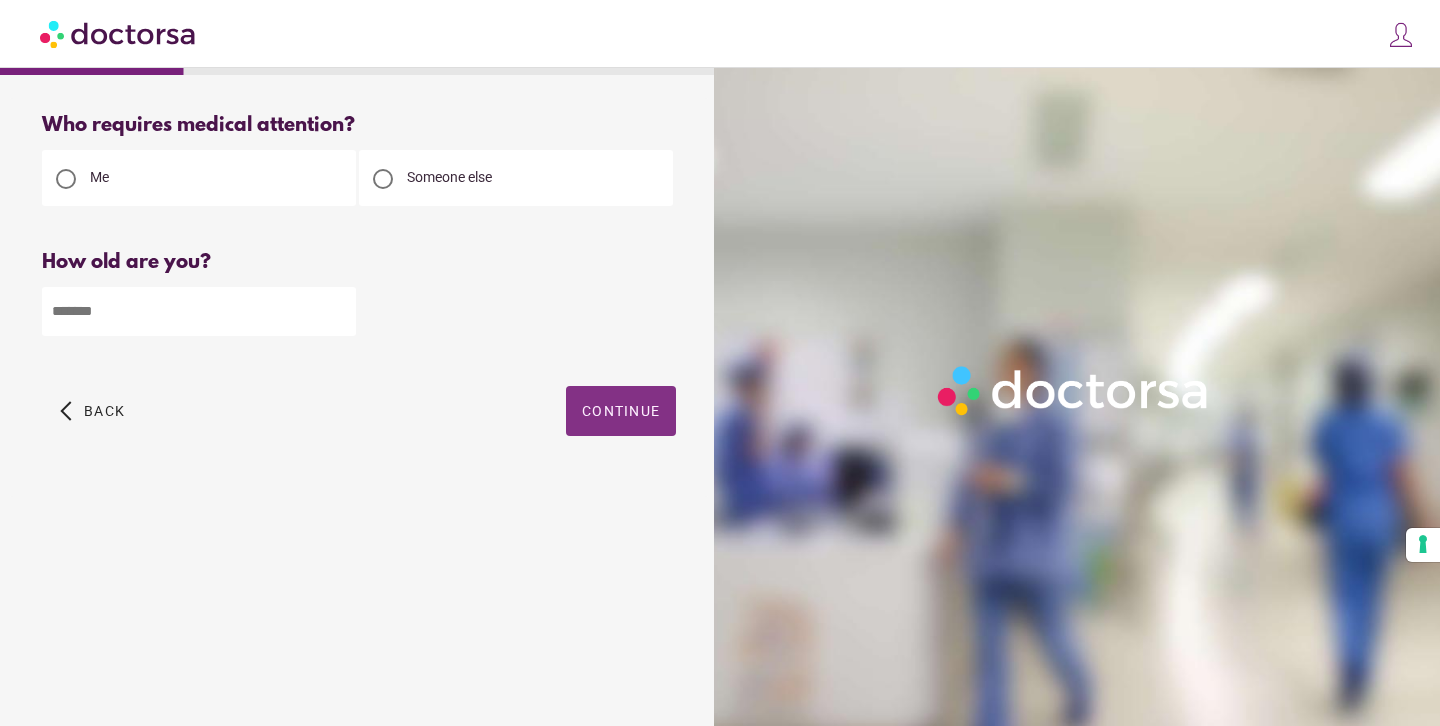 type on "**" 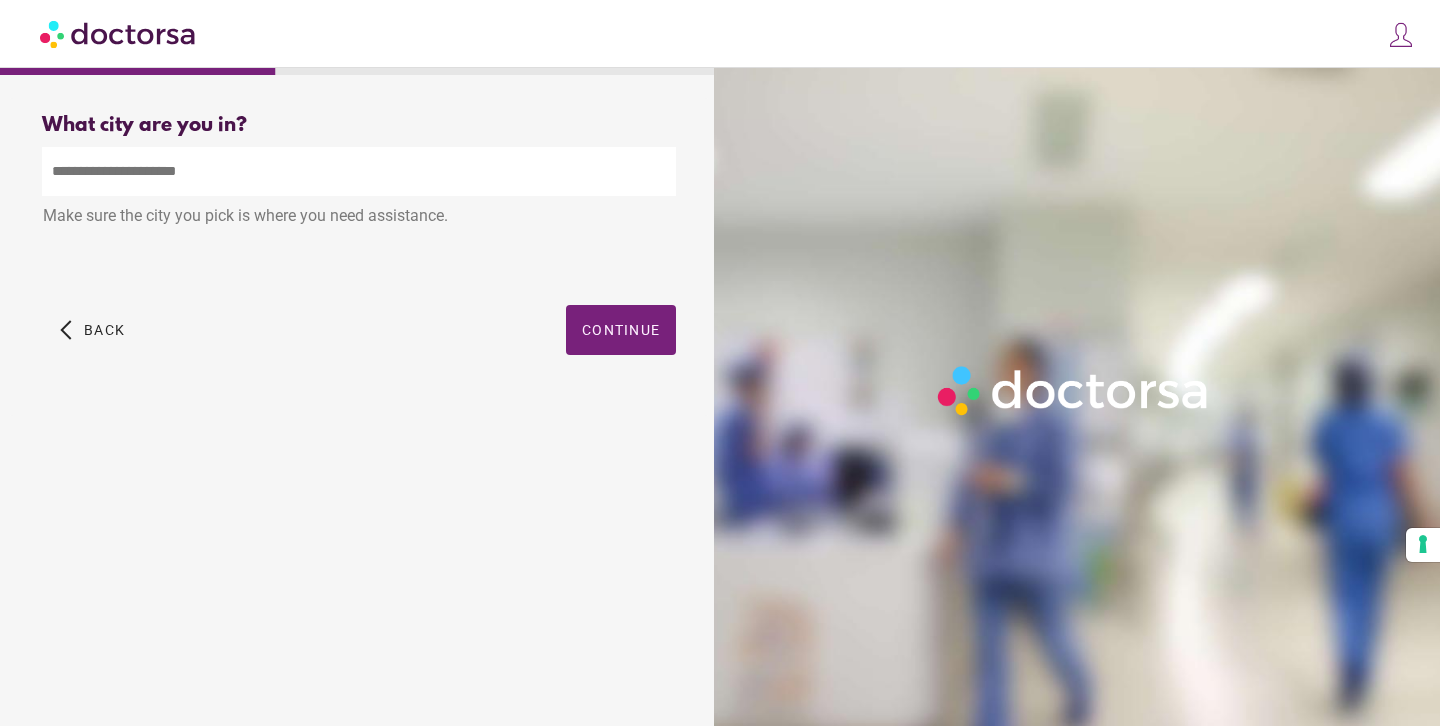 click at bounding box center (359, 171) 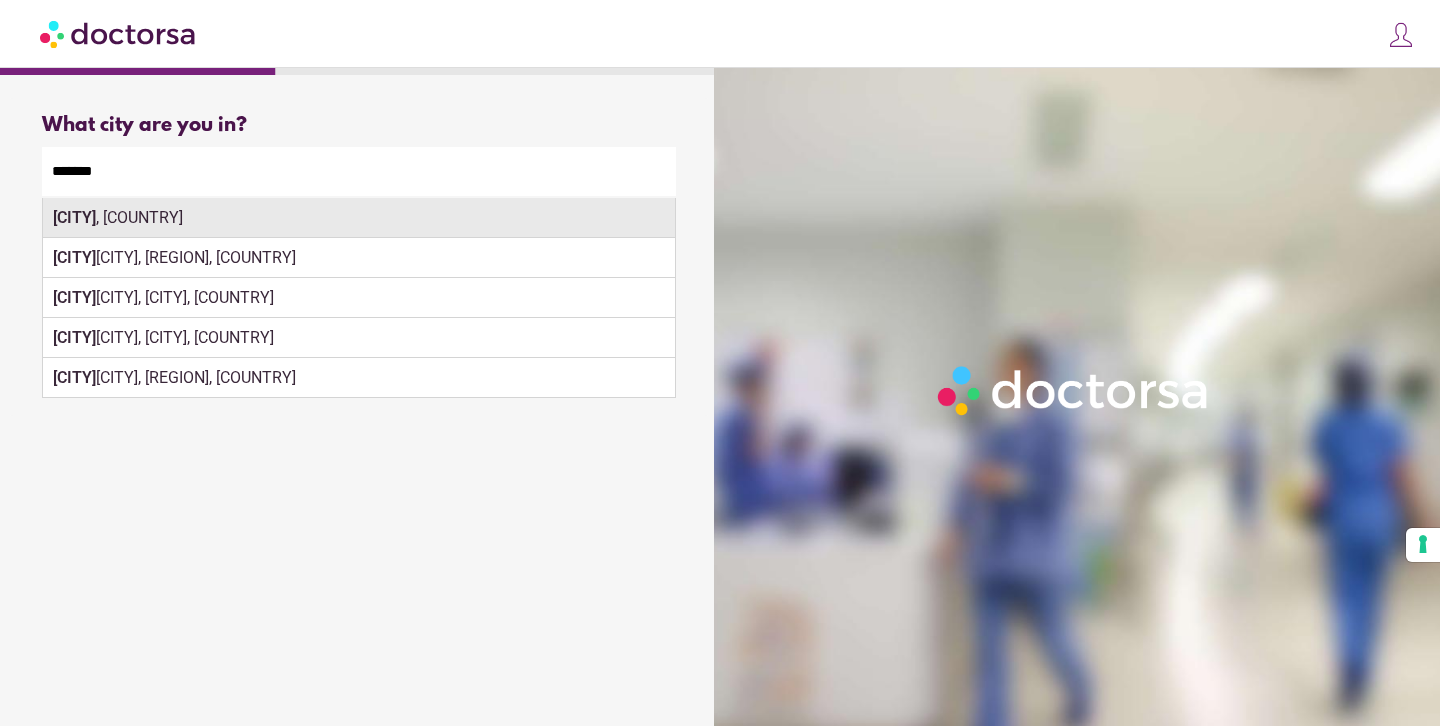 type on "*******" 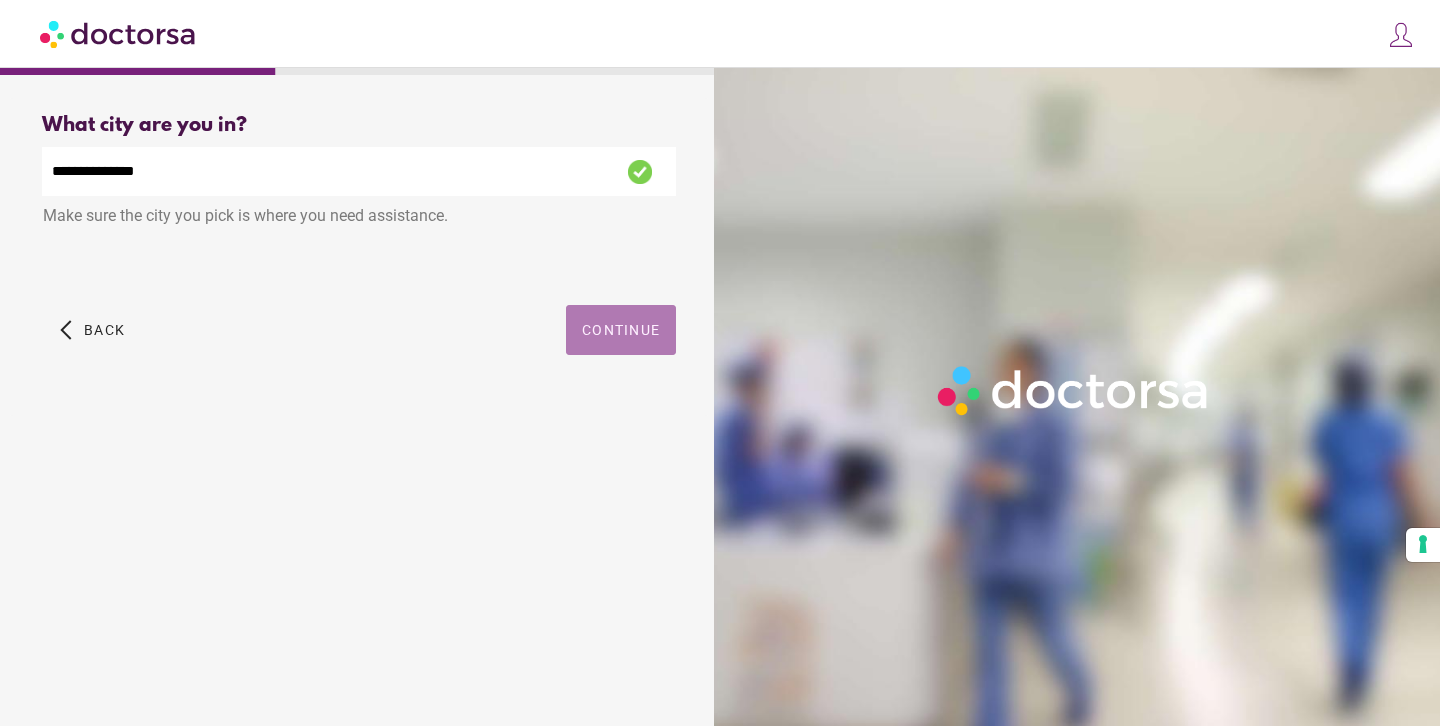 click on "Continue" at bounding box center [621, 330] 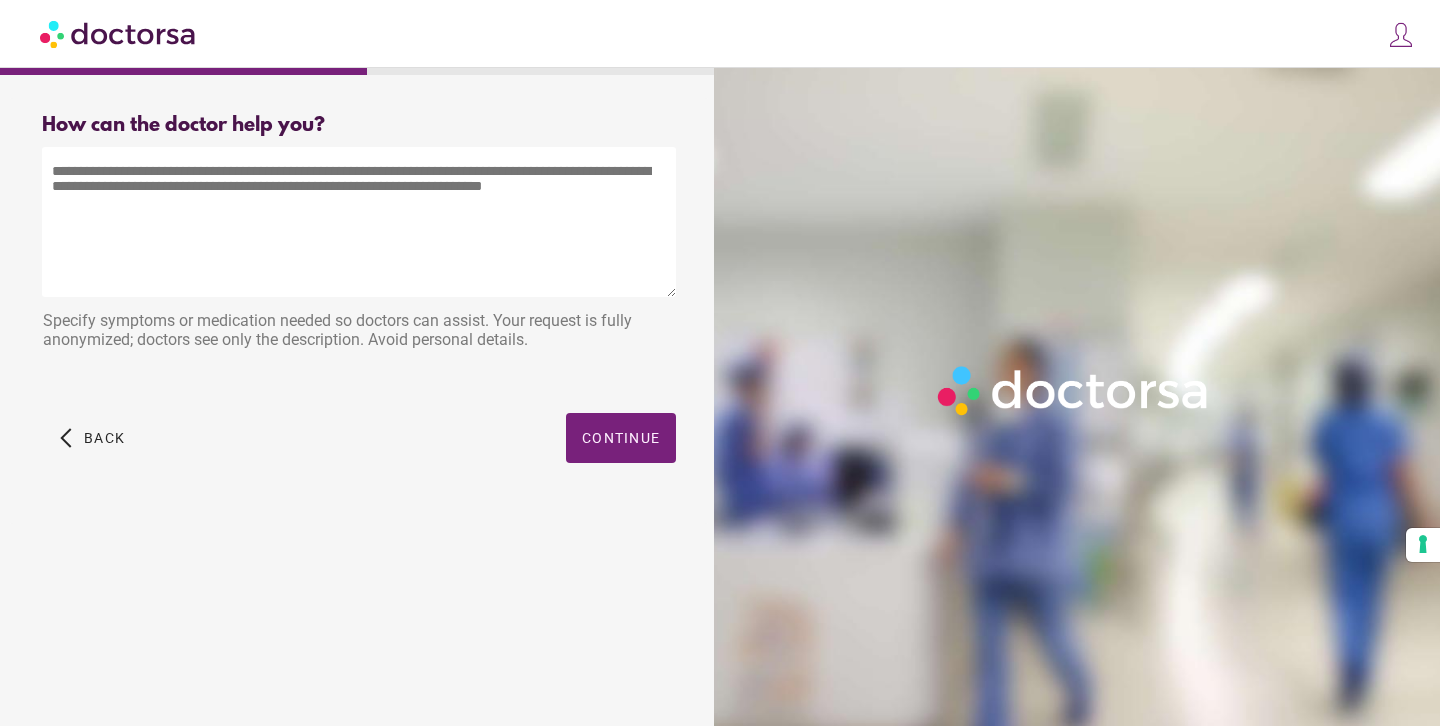 click at bounding box center (359, 222) 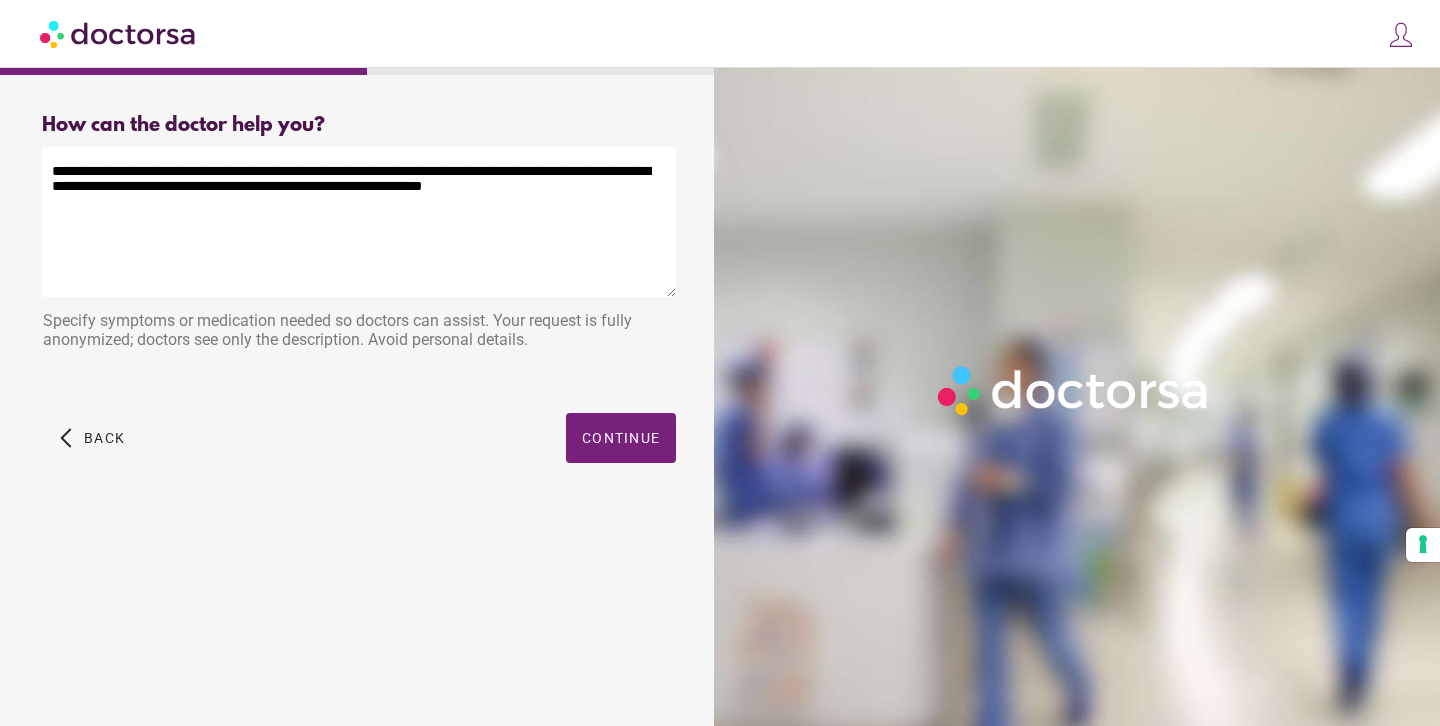 click on "**********" at bounding box center [359, 222] 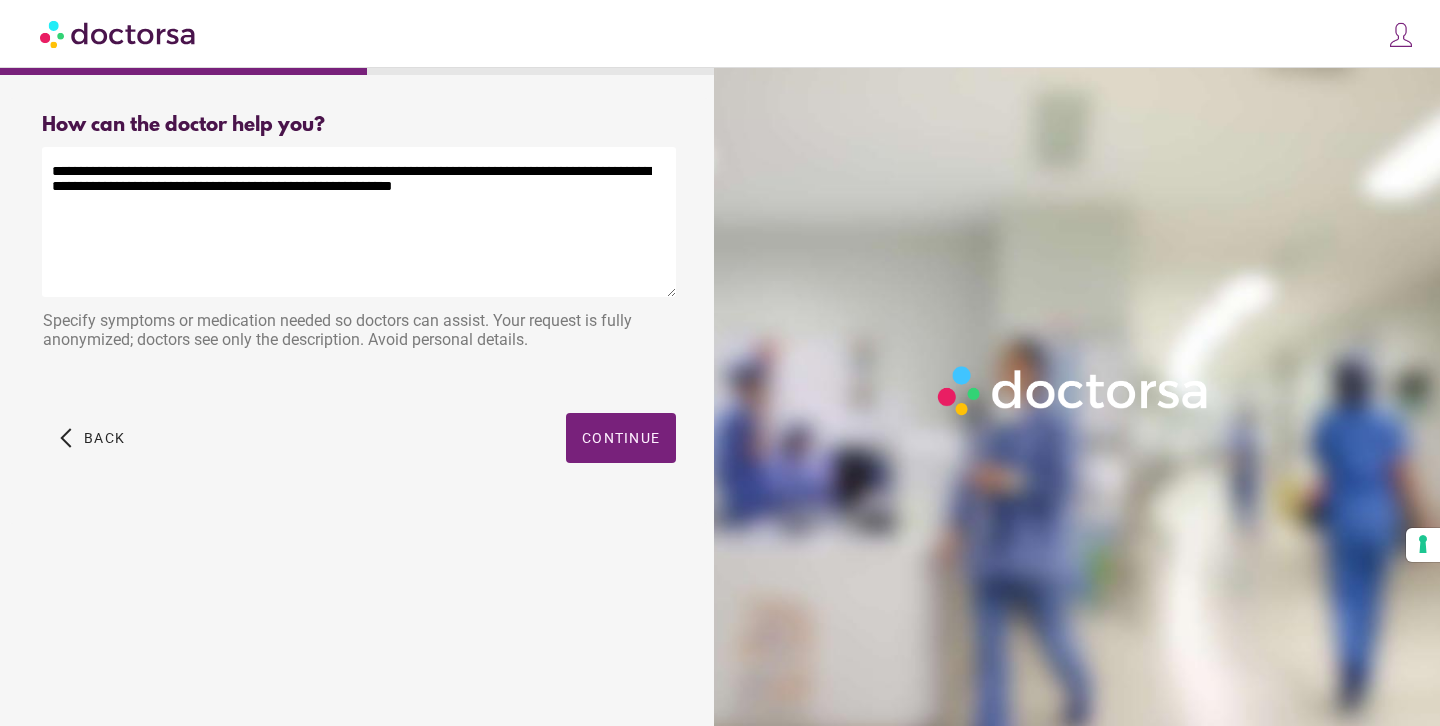 click on "**********" at bounding box center [359, 222] 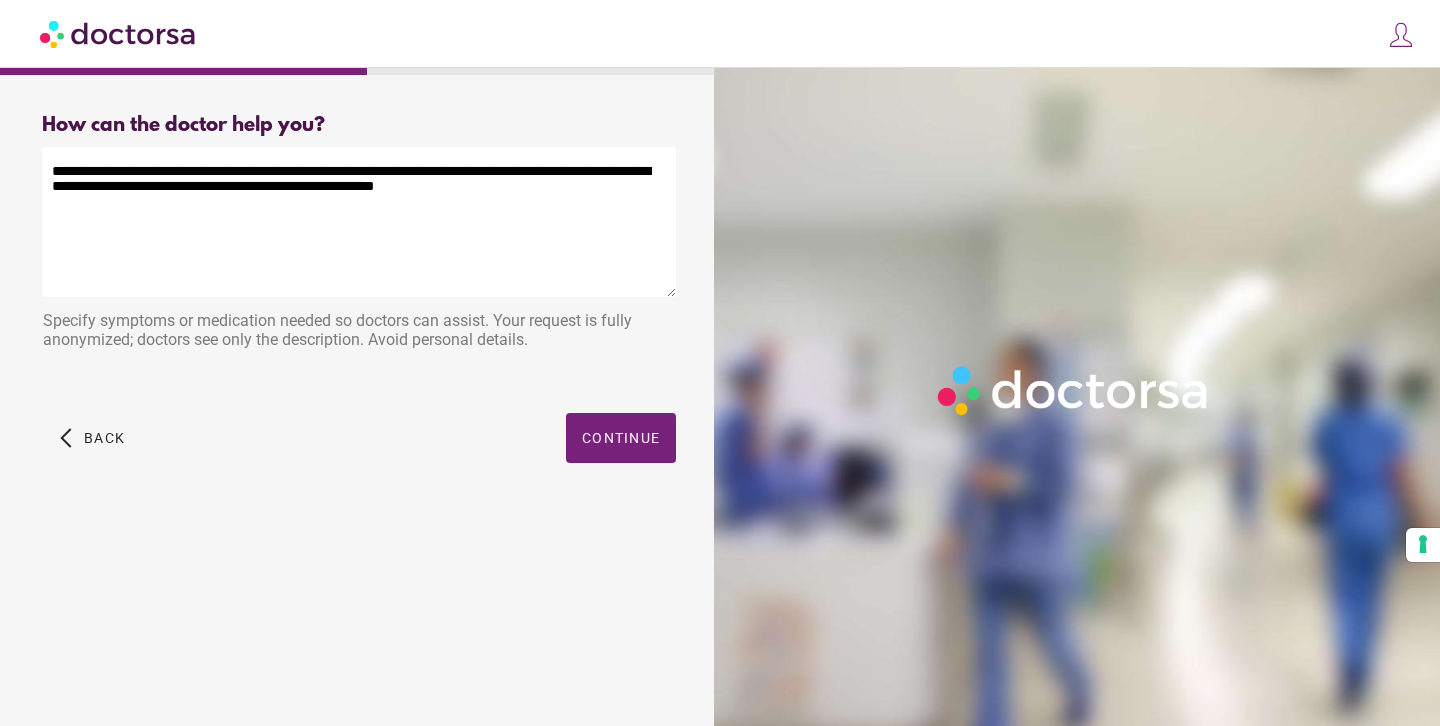 click on "**********" at bounding box center (359, 222) 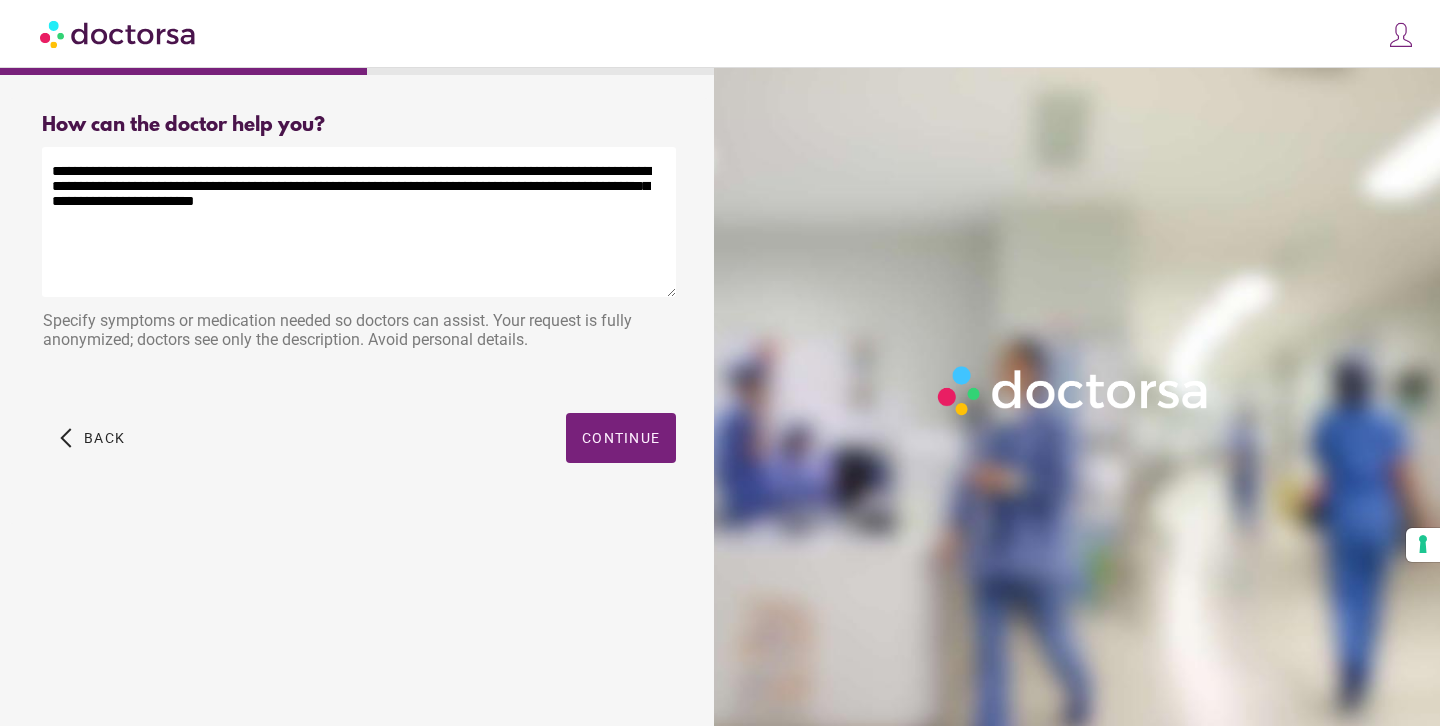 click on "**********" at bounding box center (359, 222) 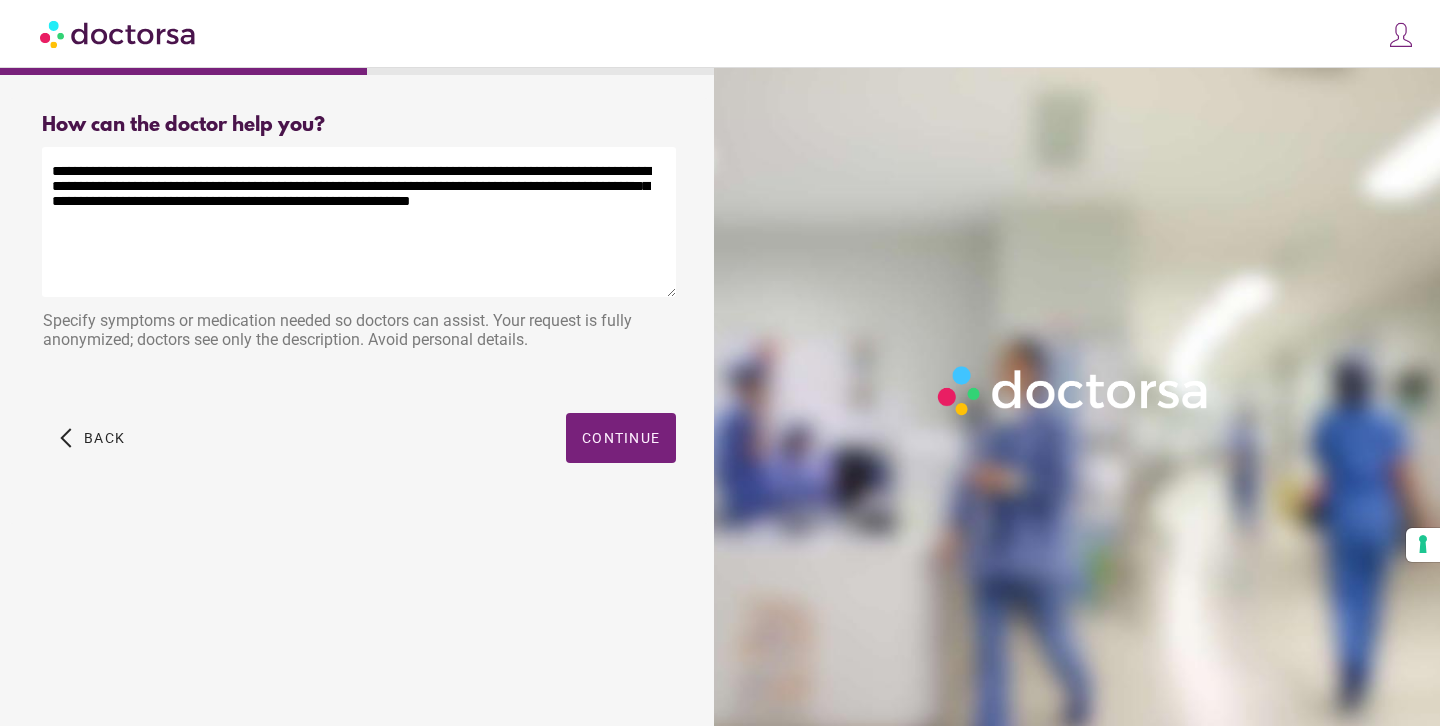 drag, startPoint x: 427, startPoint y: 210, endPoint x: 292, endPoint y: 207, distance: 135.03333 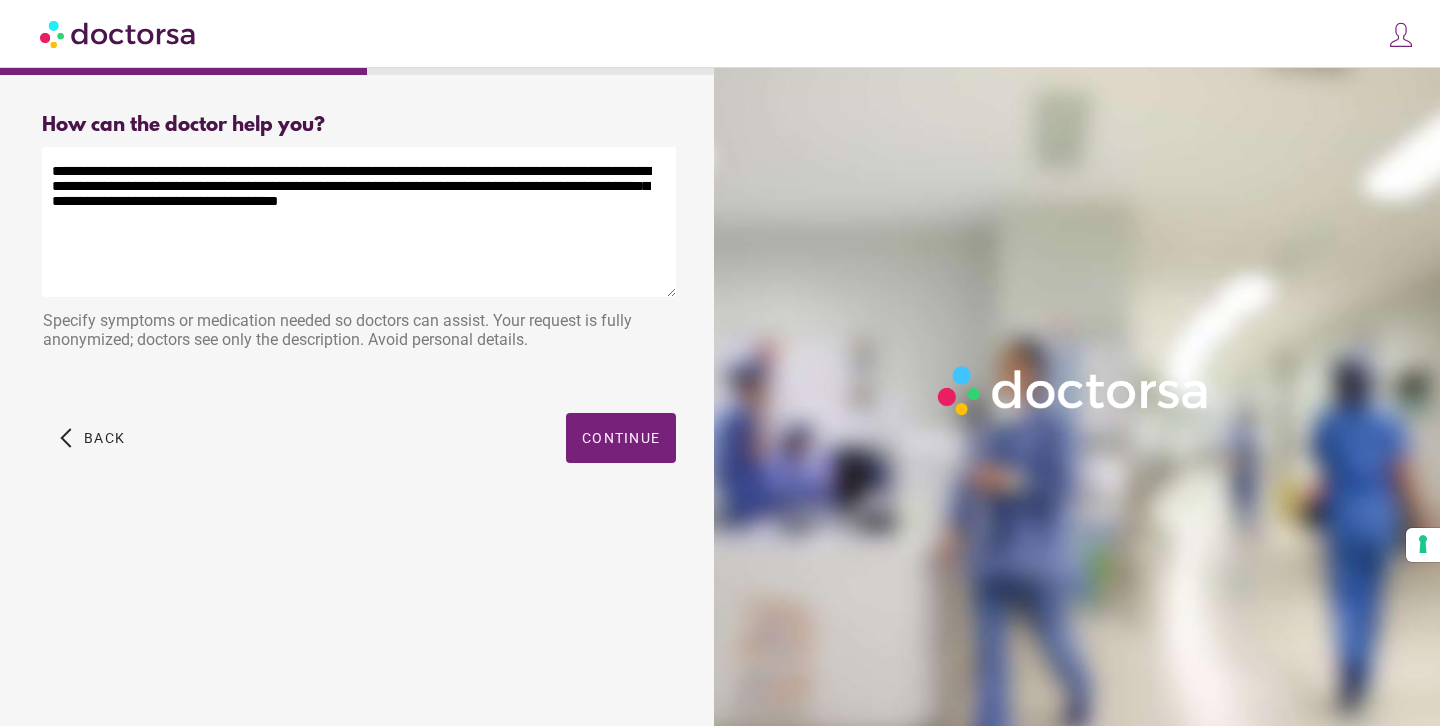 click on "**********" at bounding box center [359, 222] 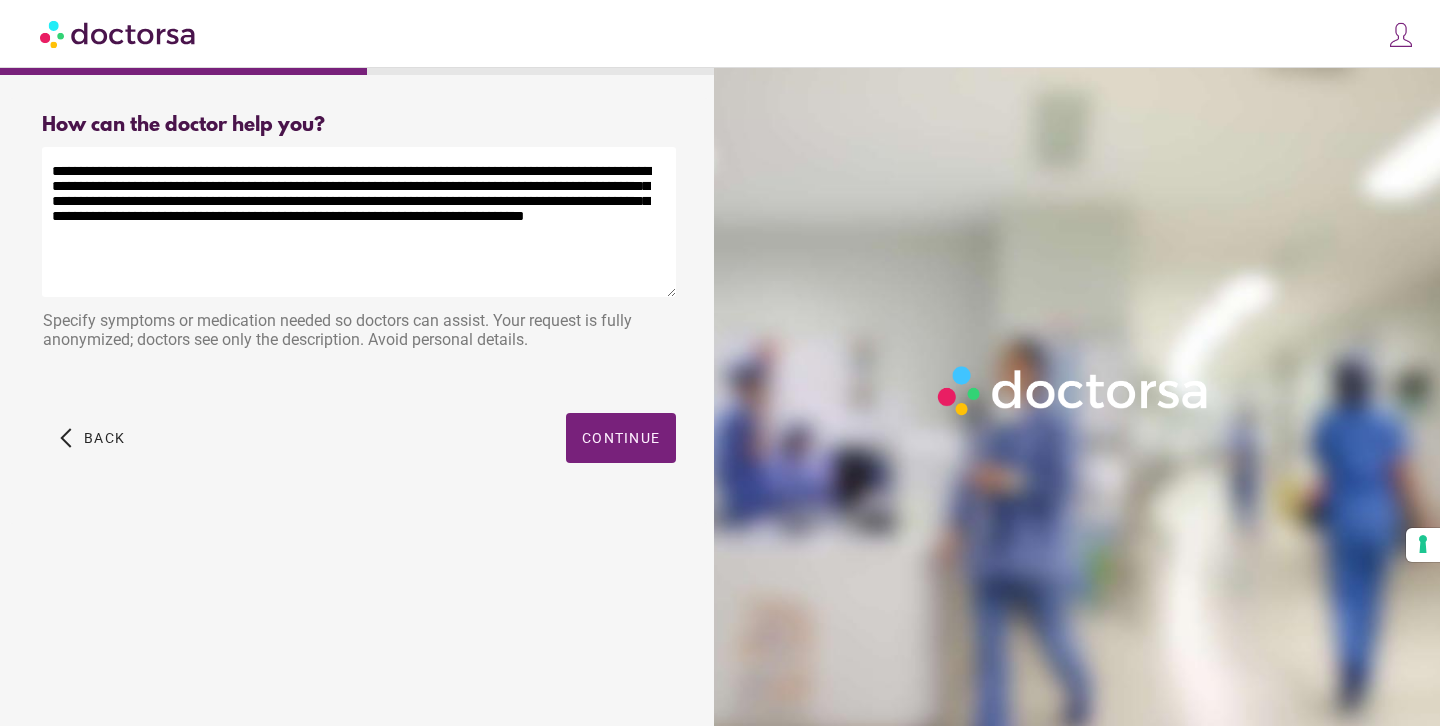 paste on "**********" 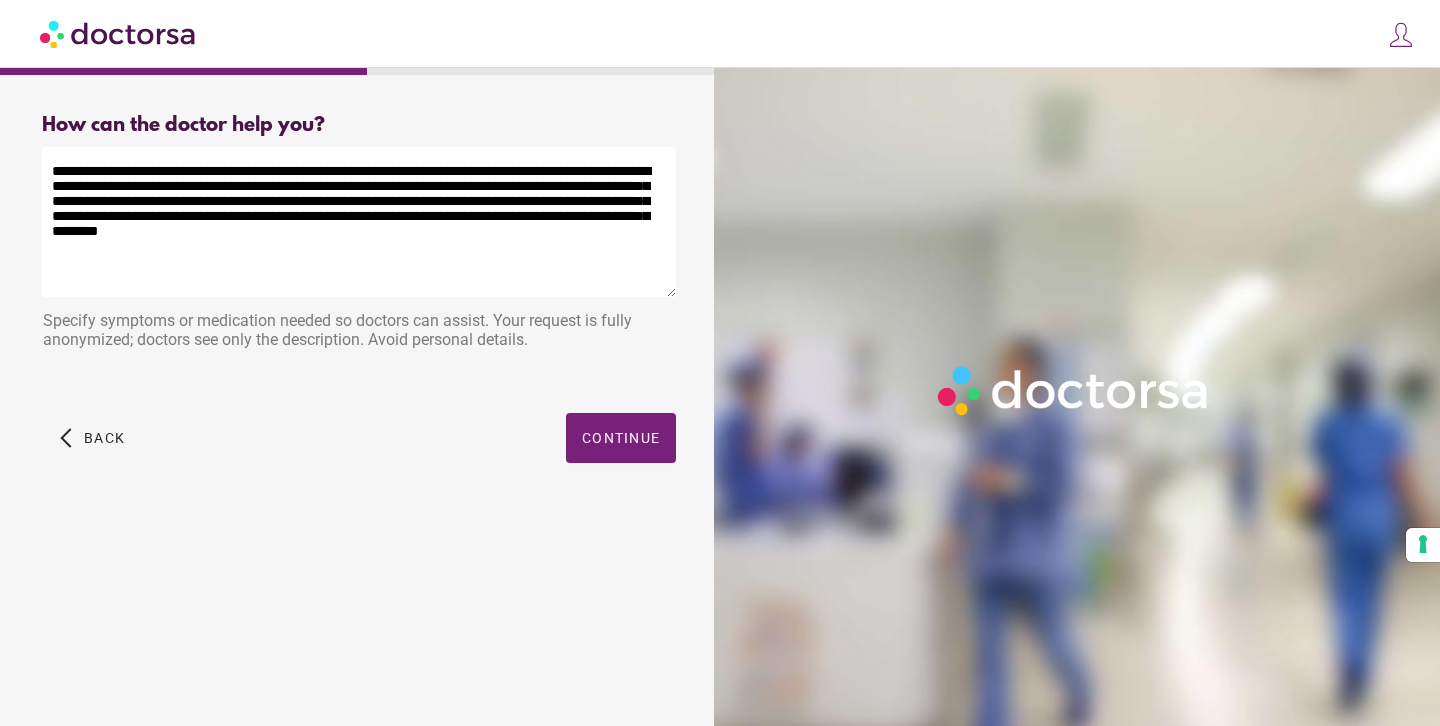 click on "**********" at bounding box center (359, 222) 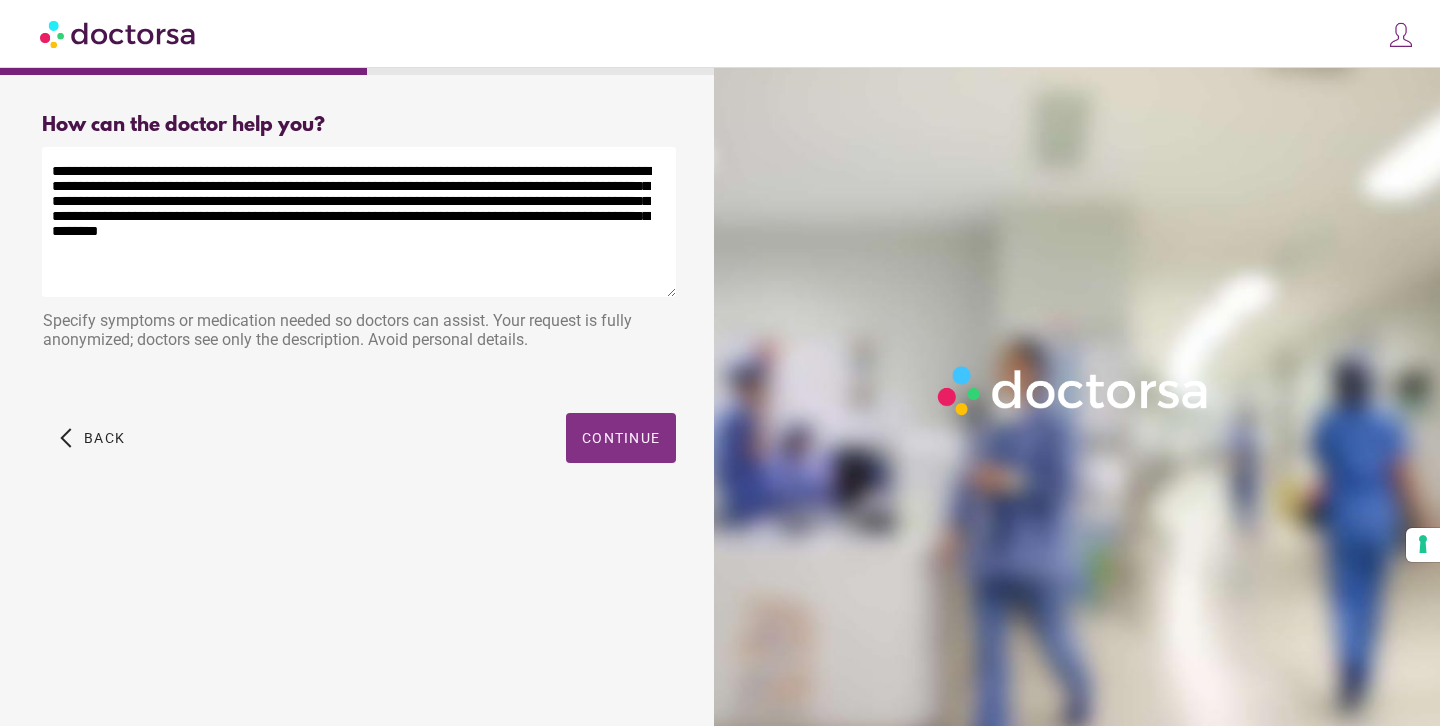 type on "**********" 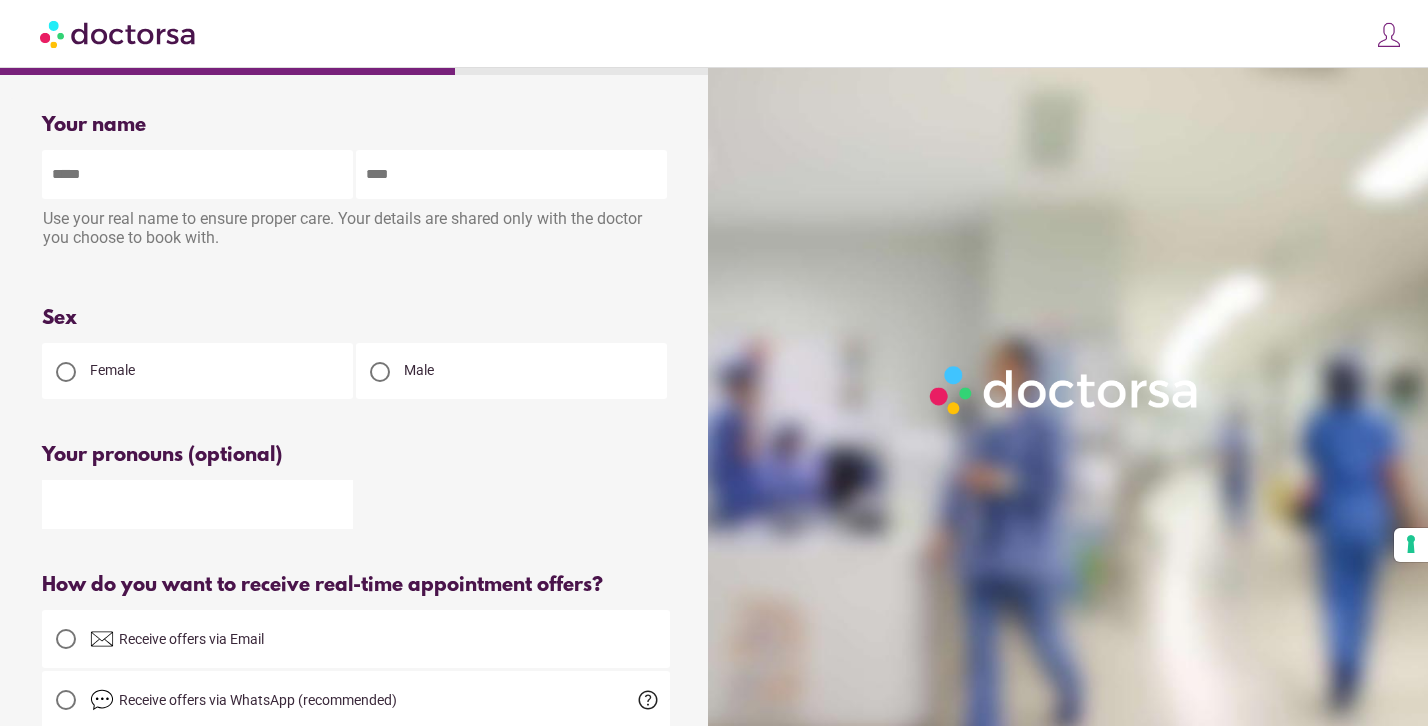 click at bounding box center [197, 174] 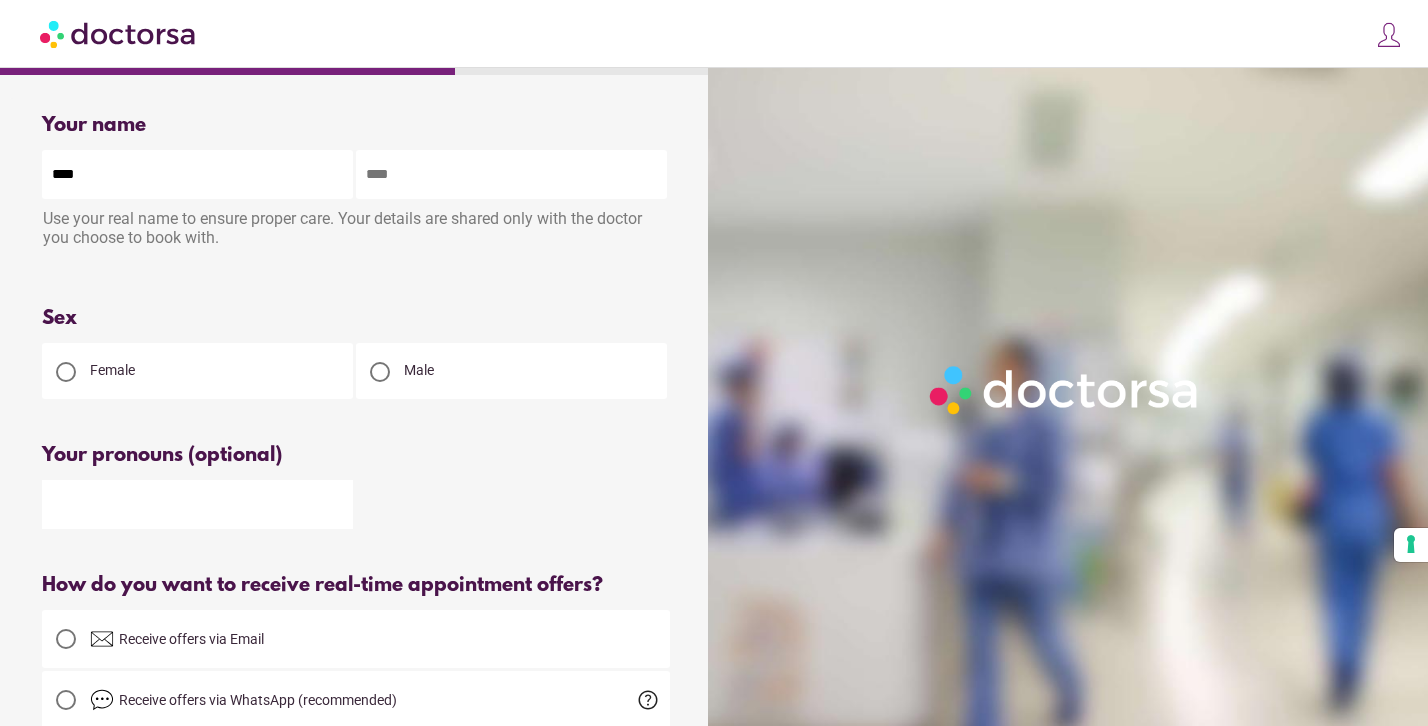 type on "****" 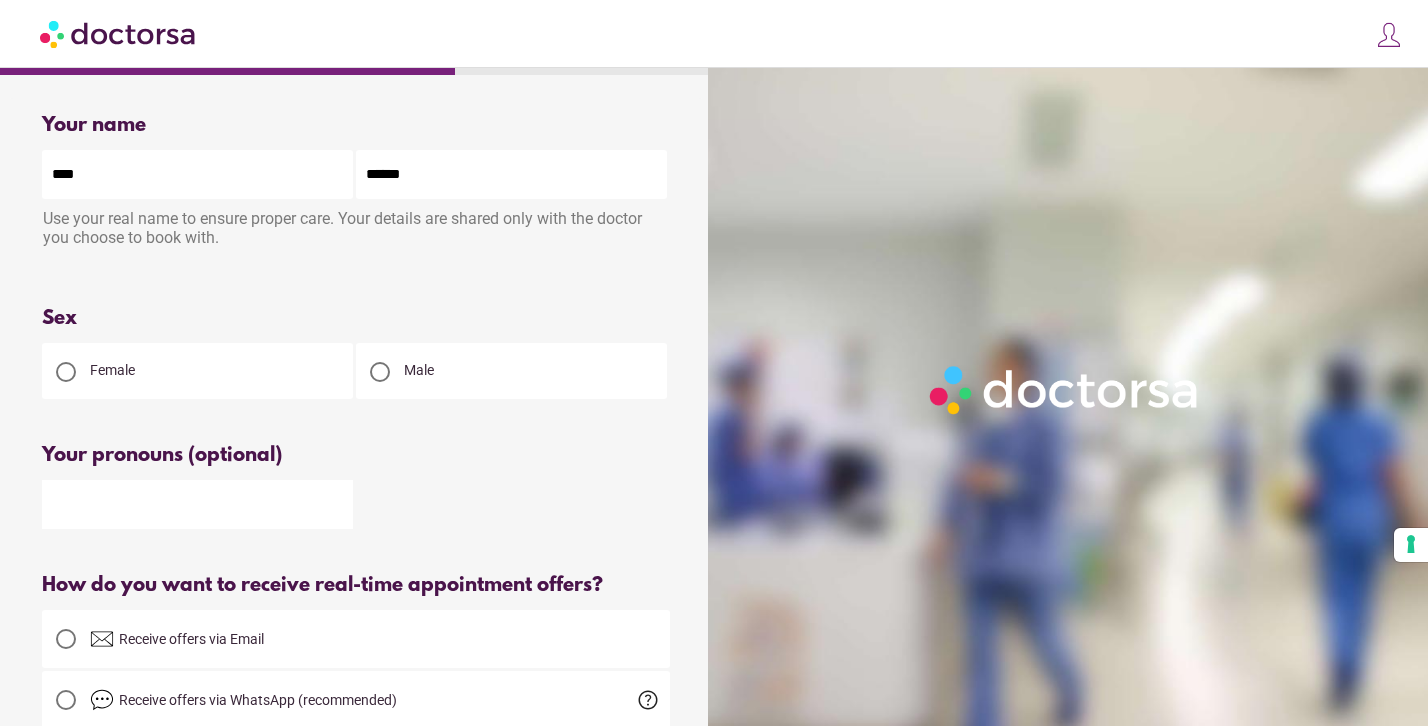 type on "******" 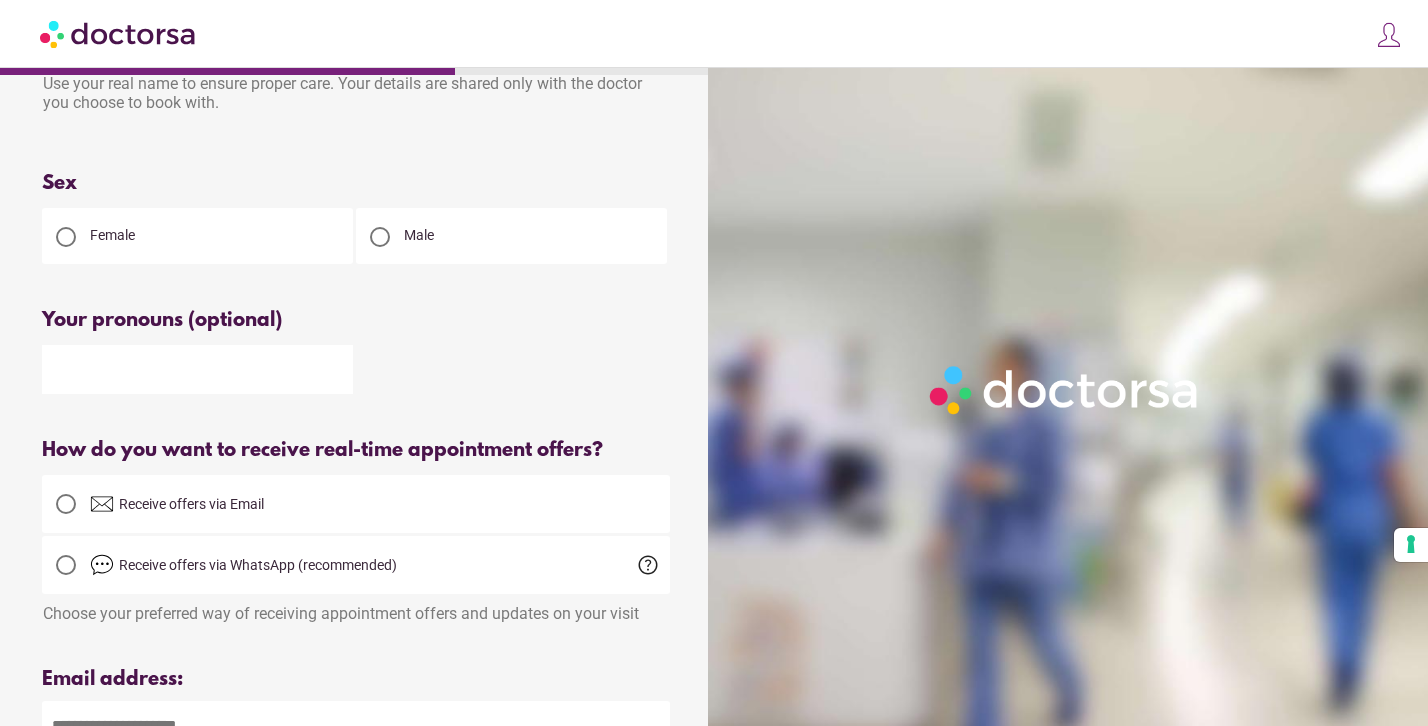 scroll, scrollTop: 136, scrollLeft: 0, axis: vertical 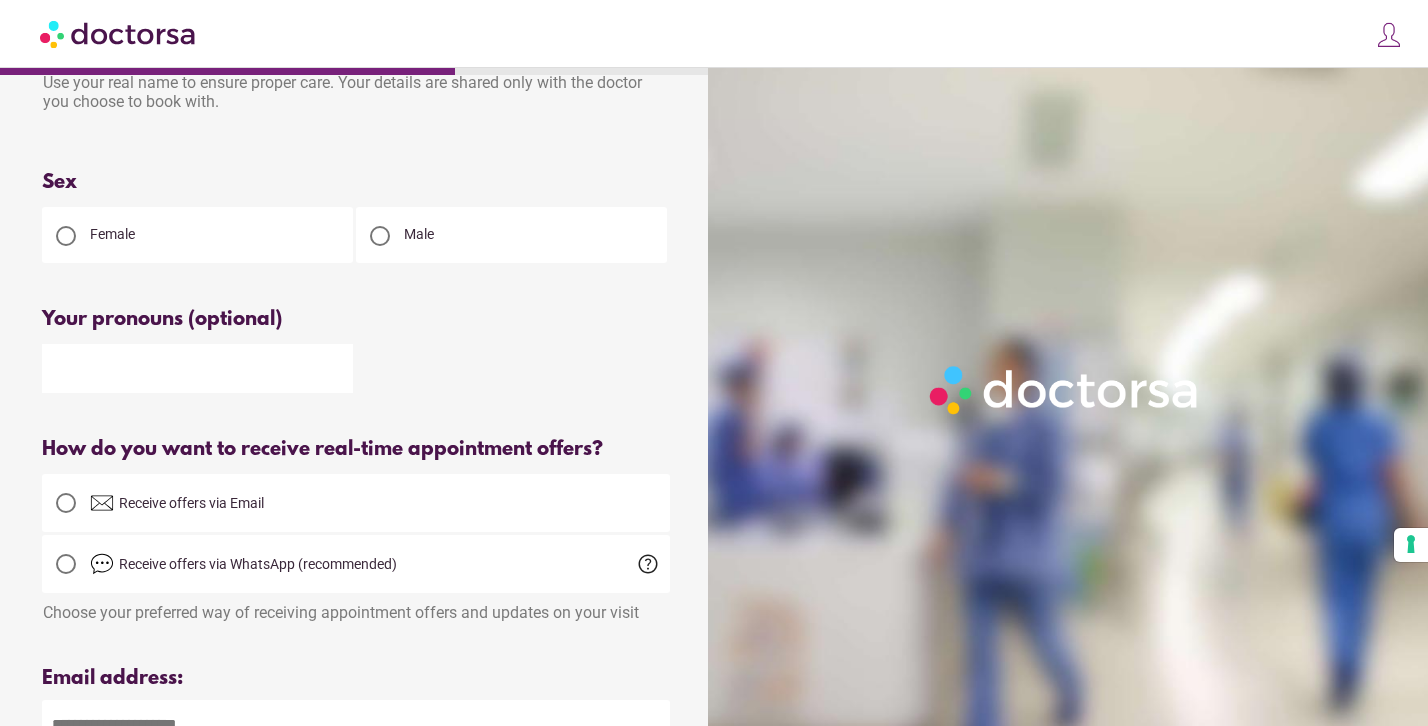 click at bounding box center (197, 368) 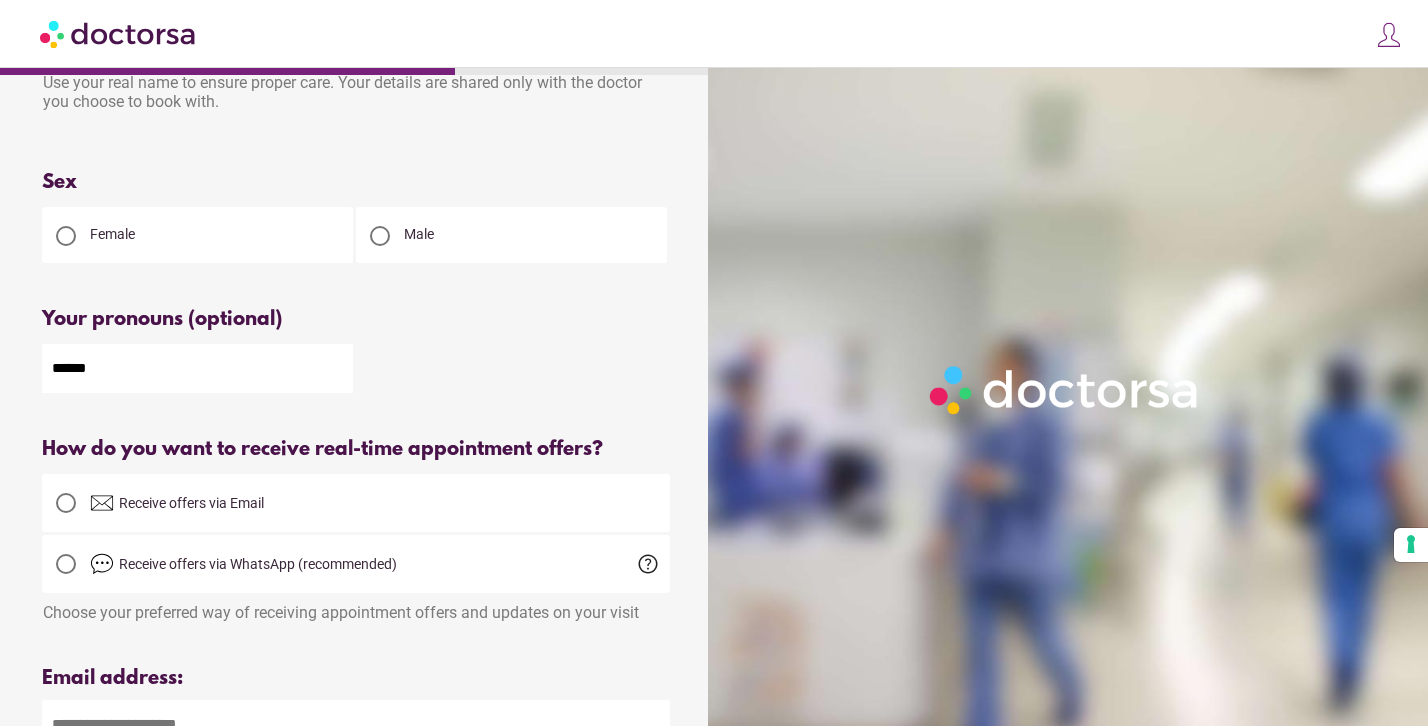 type on "******" 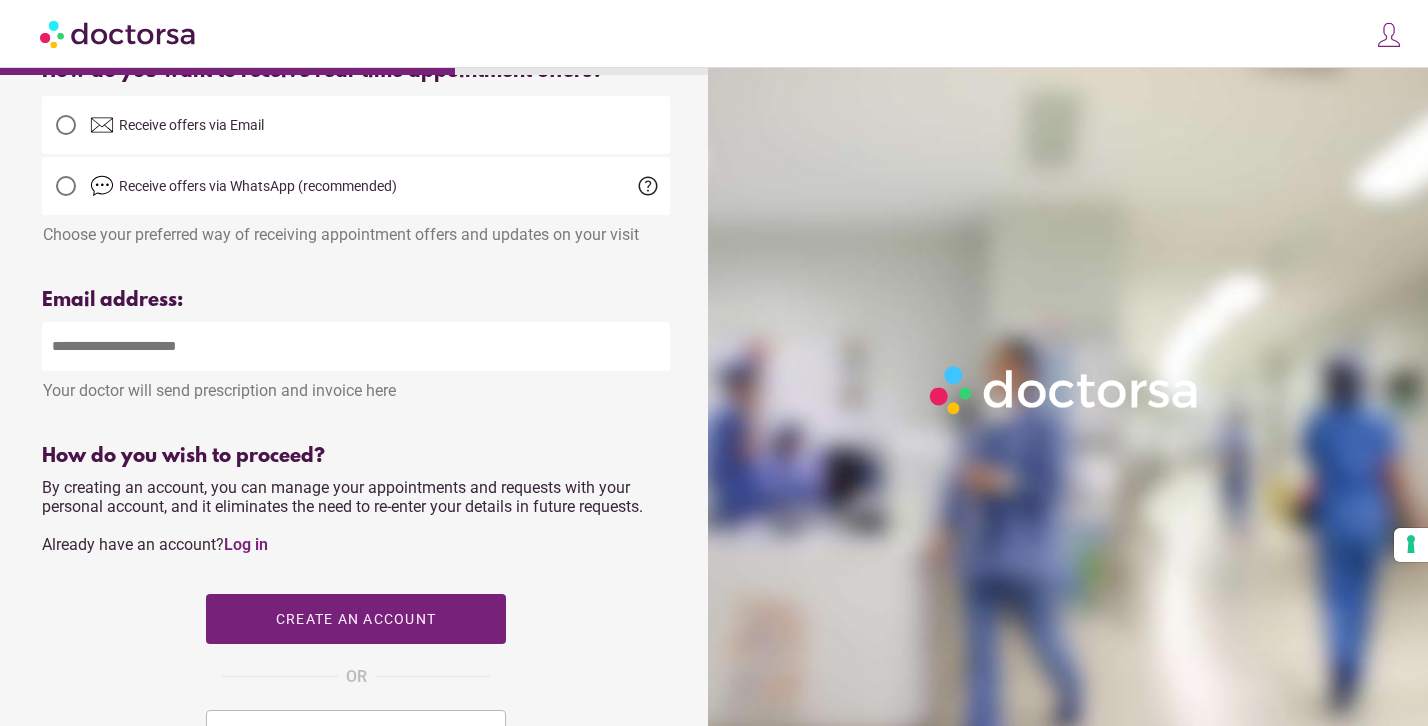 scroll, scrollTop: 519, scrollLeft: 0, axis: vertical 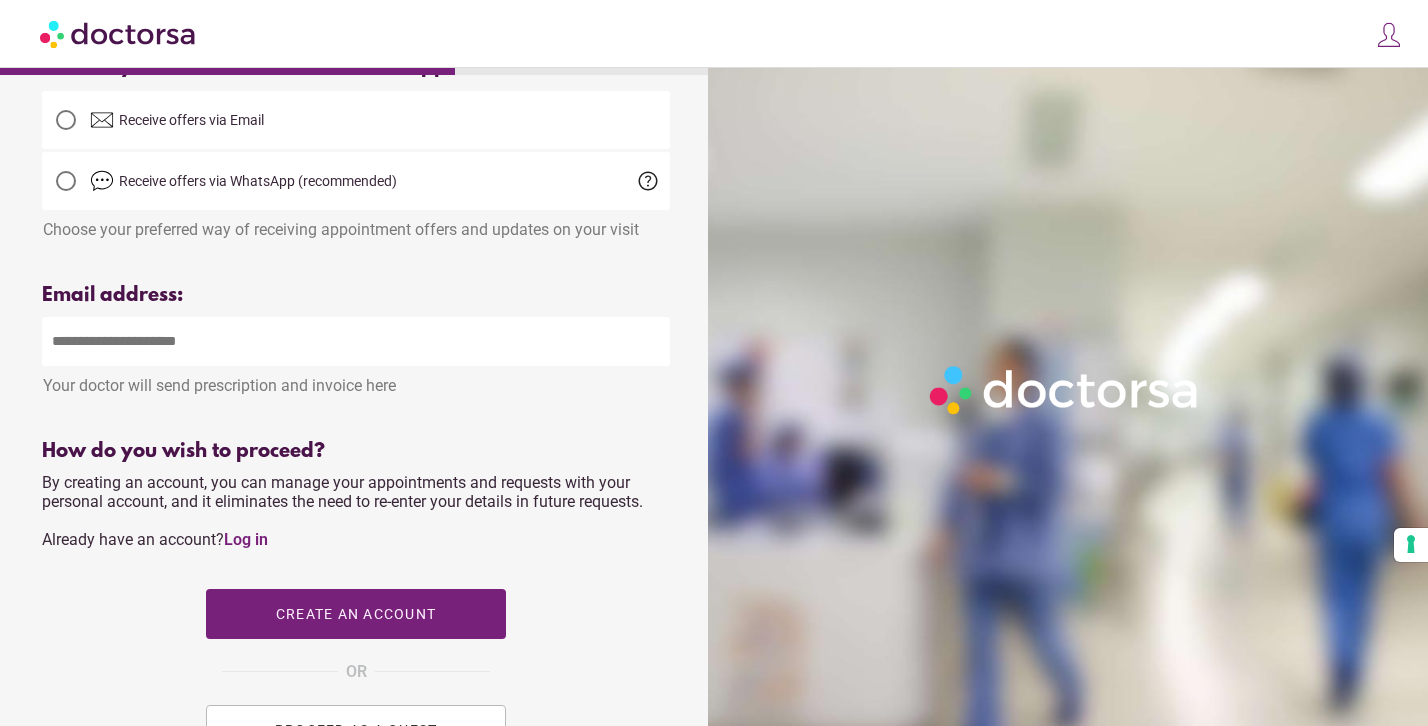 click at bounding box center [356, 341] 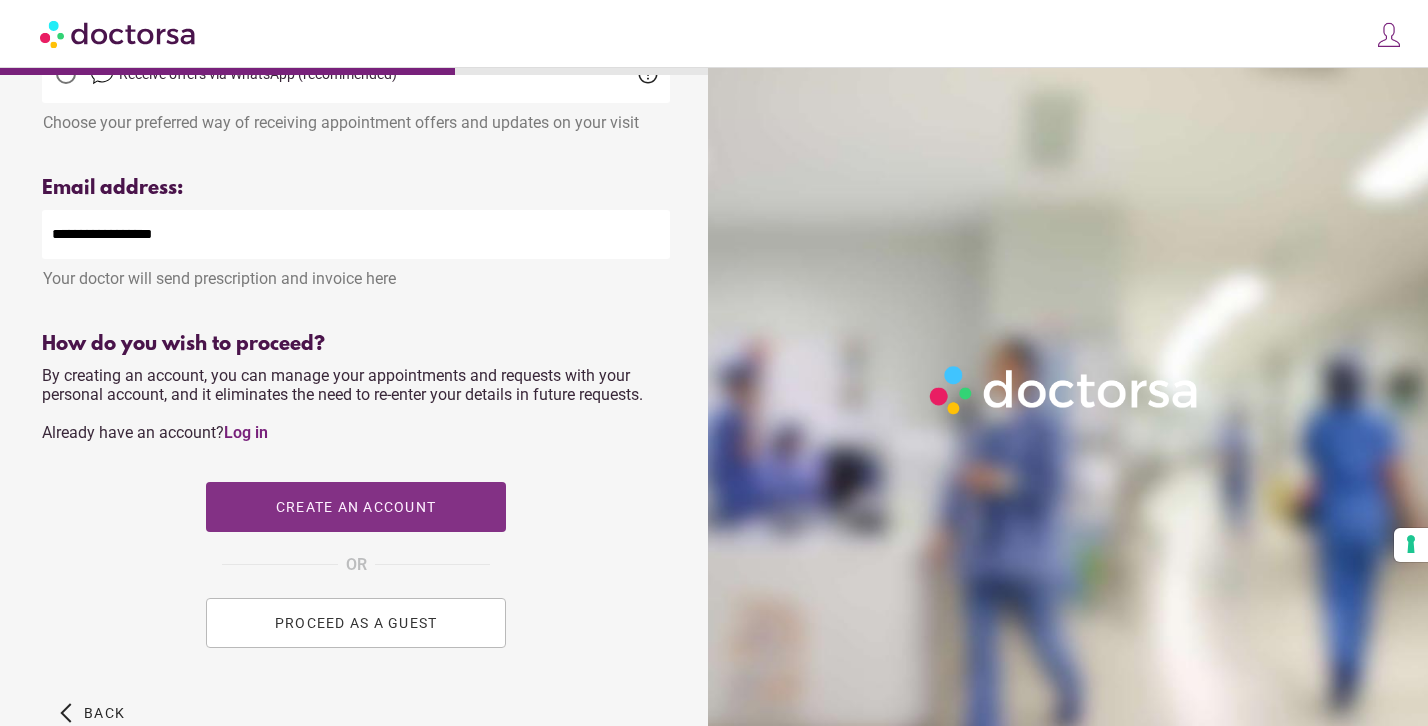 scroll, scrollTop: 650, scrollLeft: 0, axis: vertical 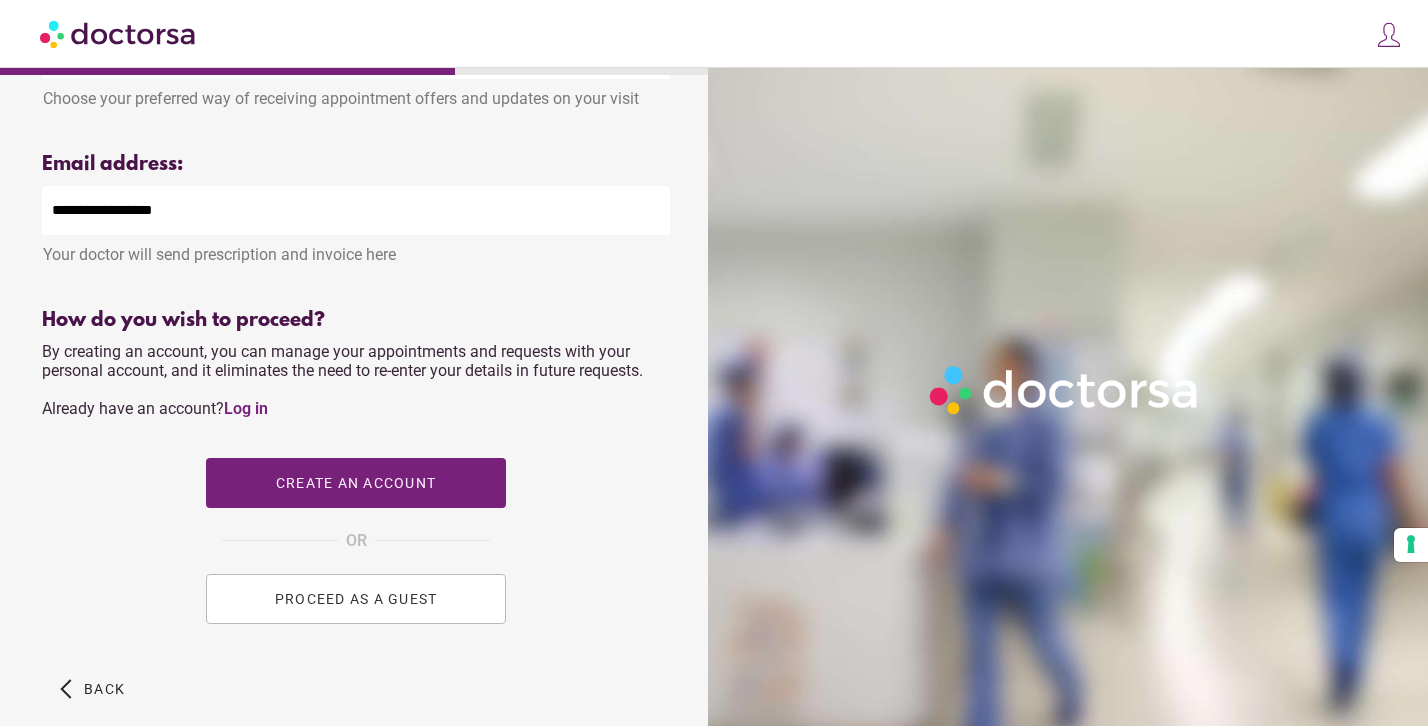 click on "PROCEED AS A GUEST" at bounding box center (356, 599) 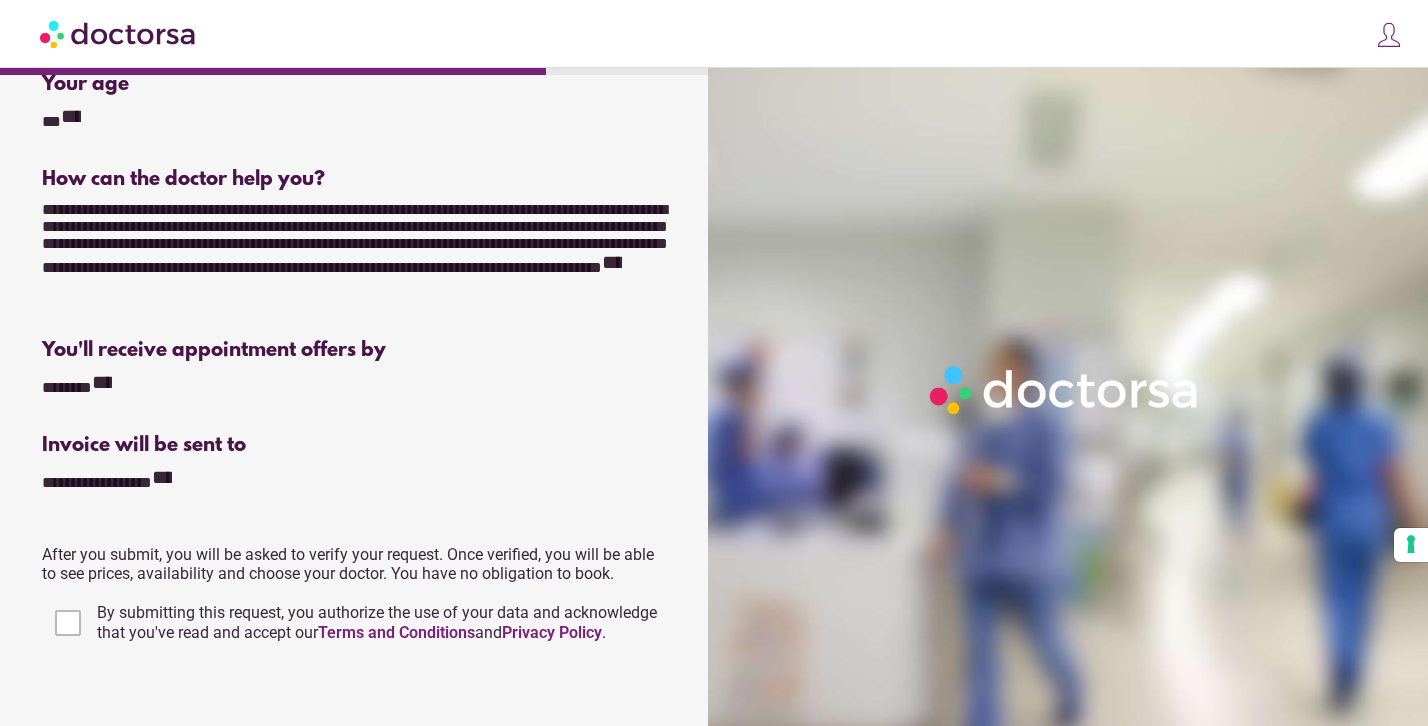 scroll, scrollTop: 494, scrollLeft: 0, axis: vertical 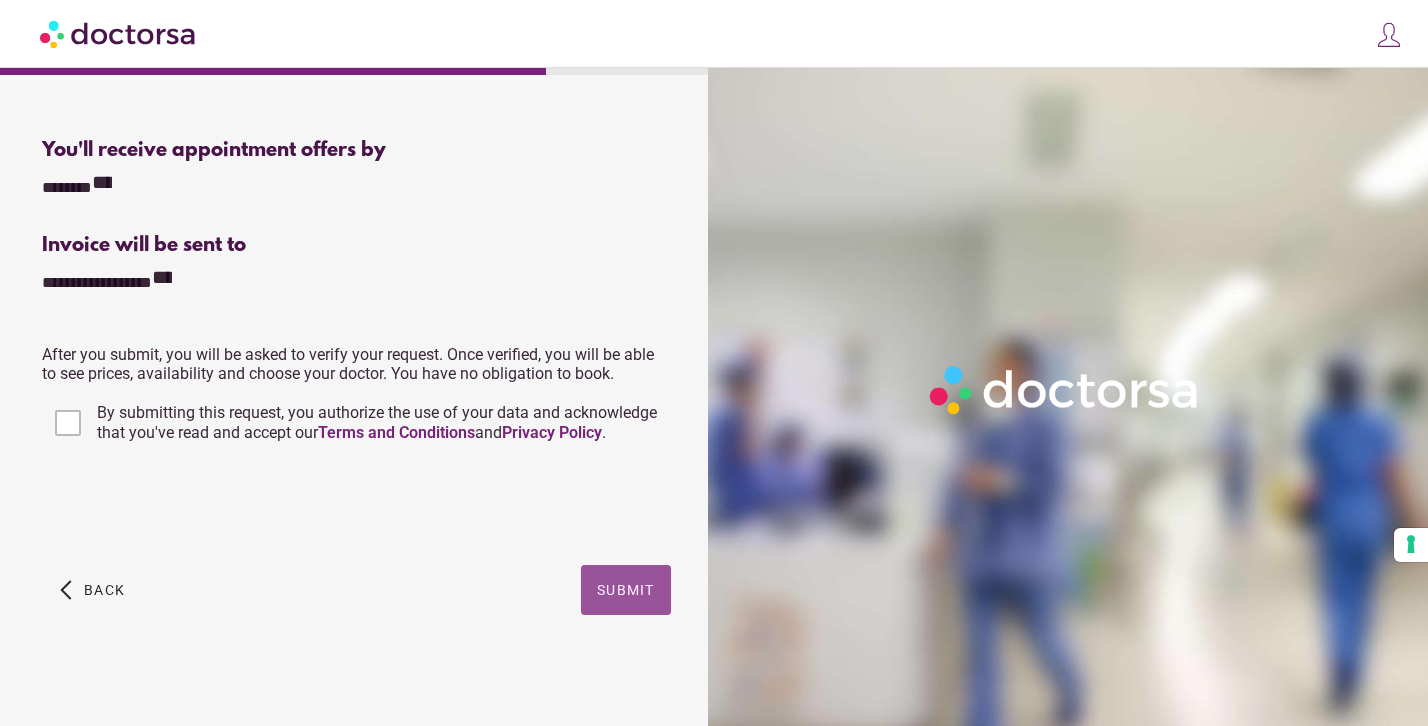 click on "Submit" at bounding box center (626, 590) 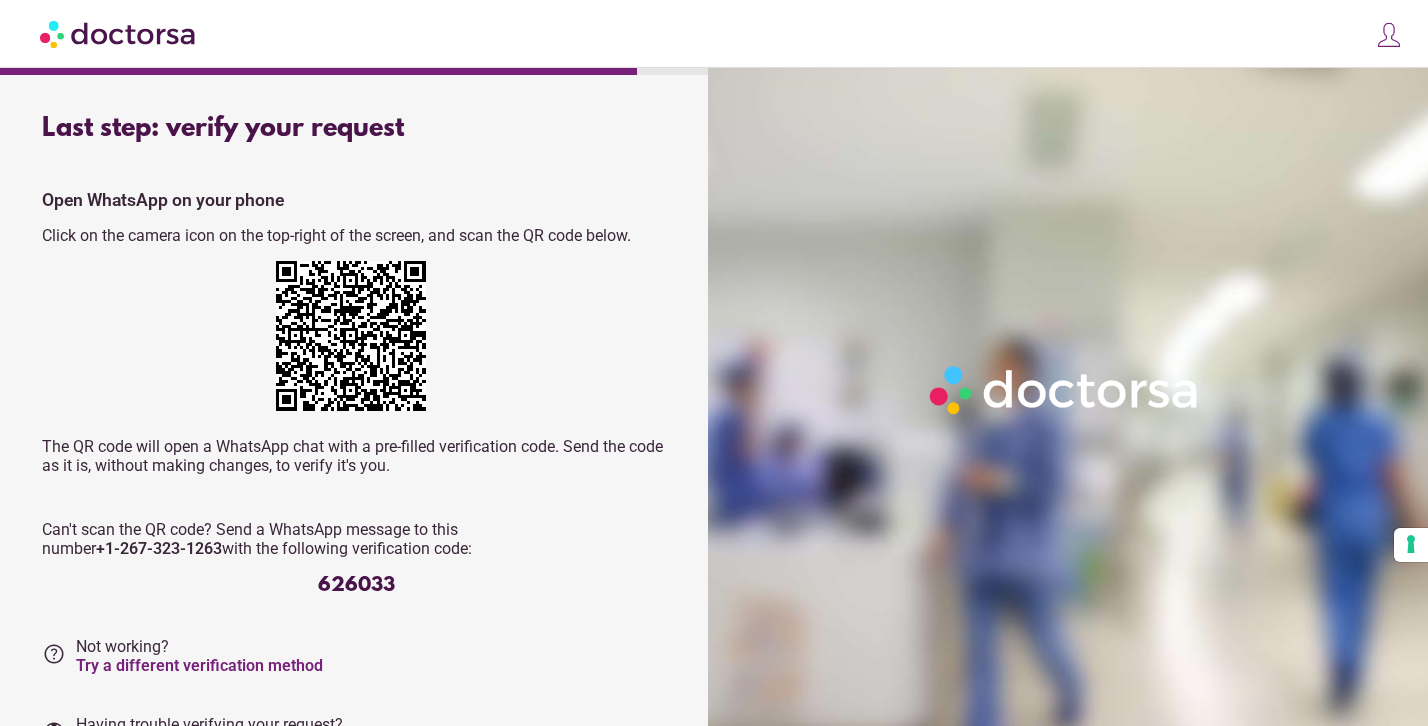 scroll, scrollTop: 0, scrollLeft: 0, axis: both 